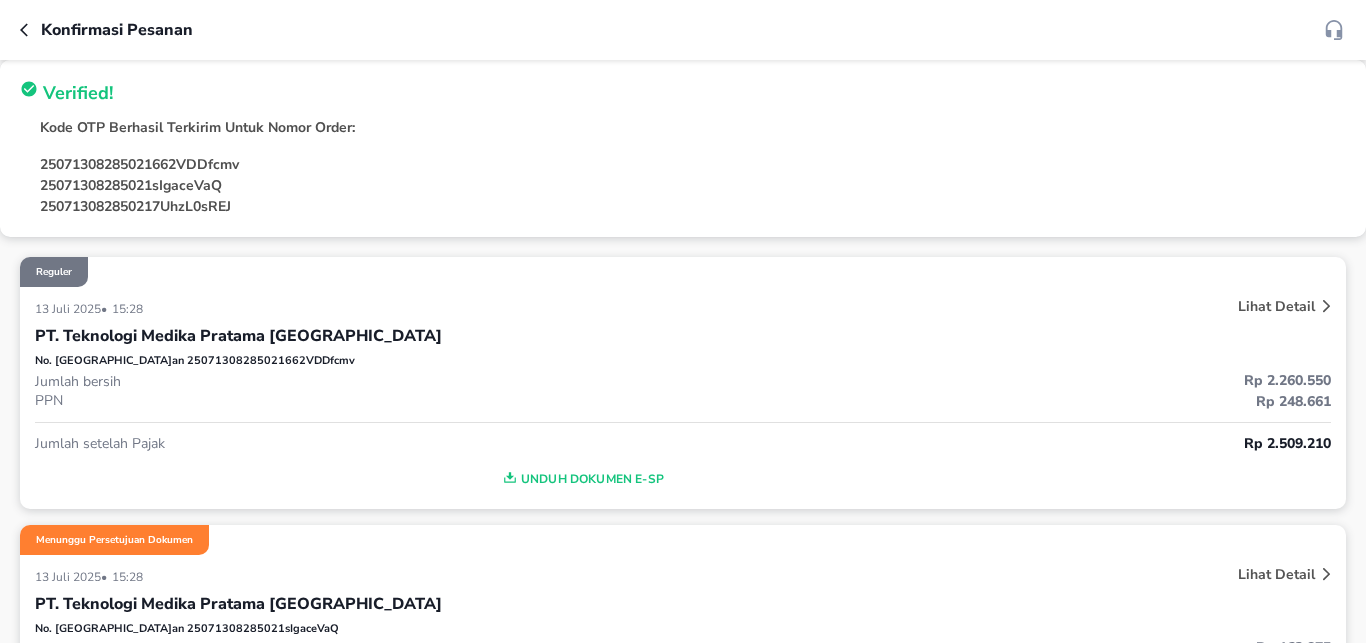 scroll, scrollTop: 0, scrollLeft: 0, axis: both 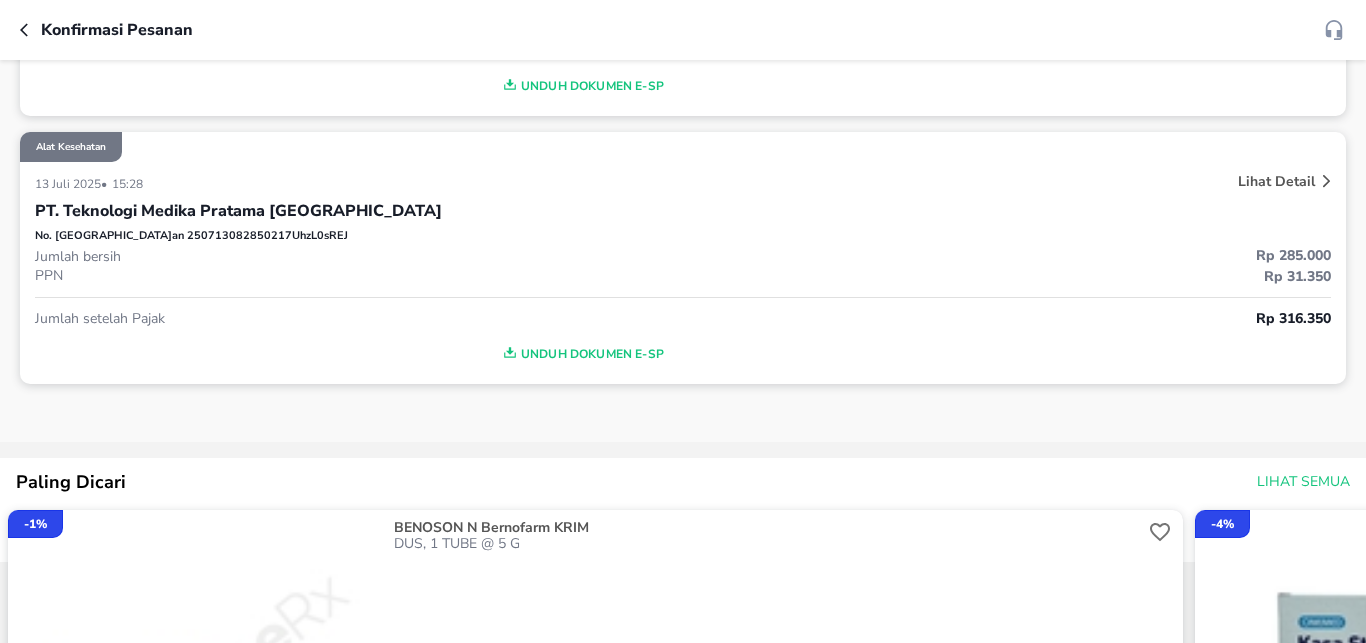 click on "Lihat Detail" at bounding box center (1276, 181) 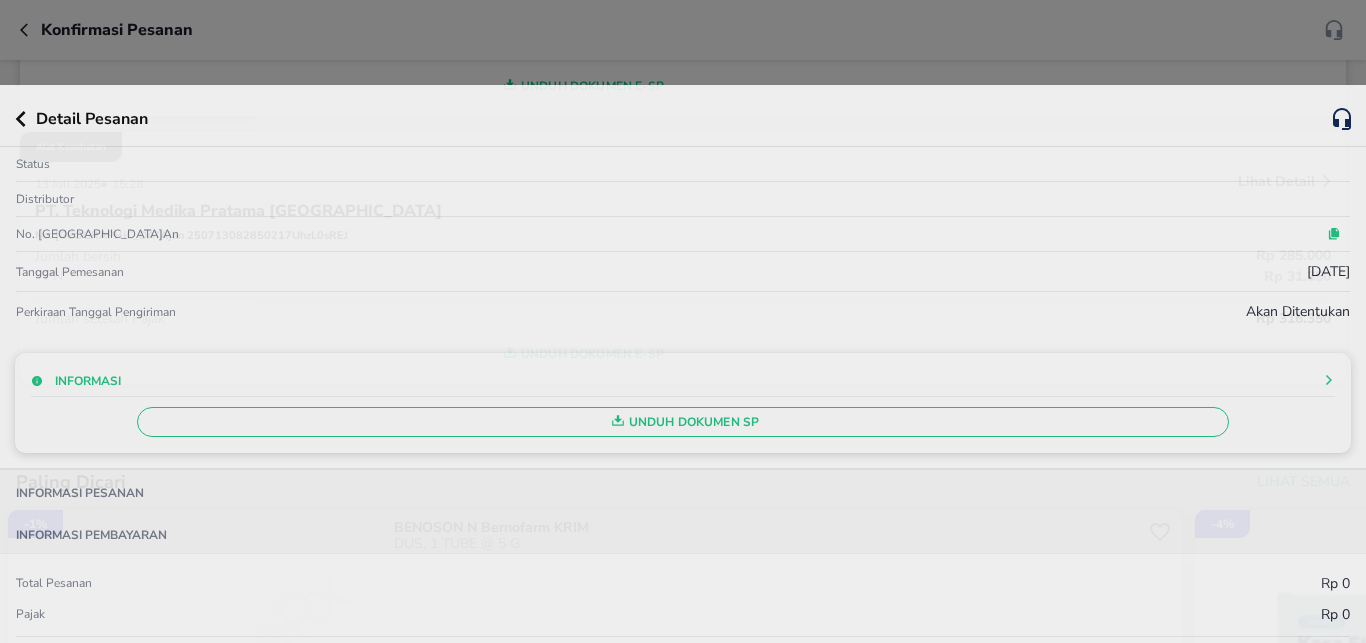 click 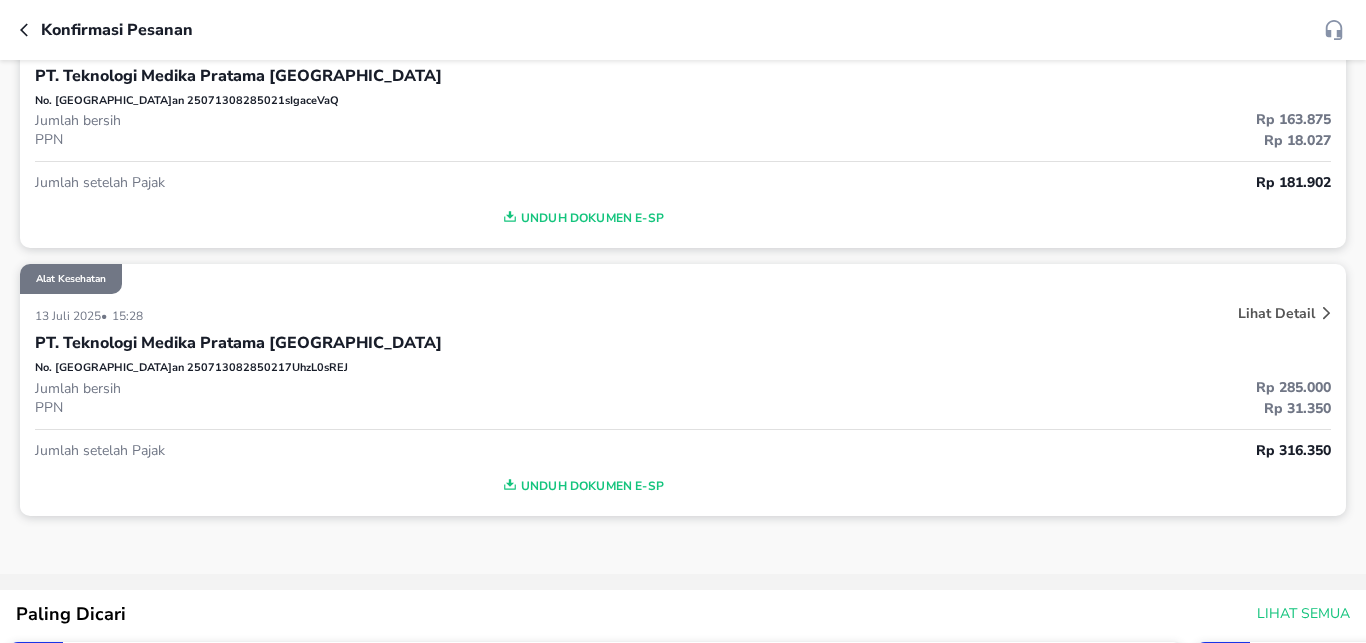 scroll, scrollTop: 660, scrollLeft: 0, axis: vertical 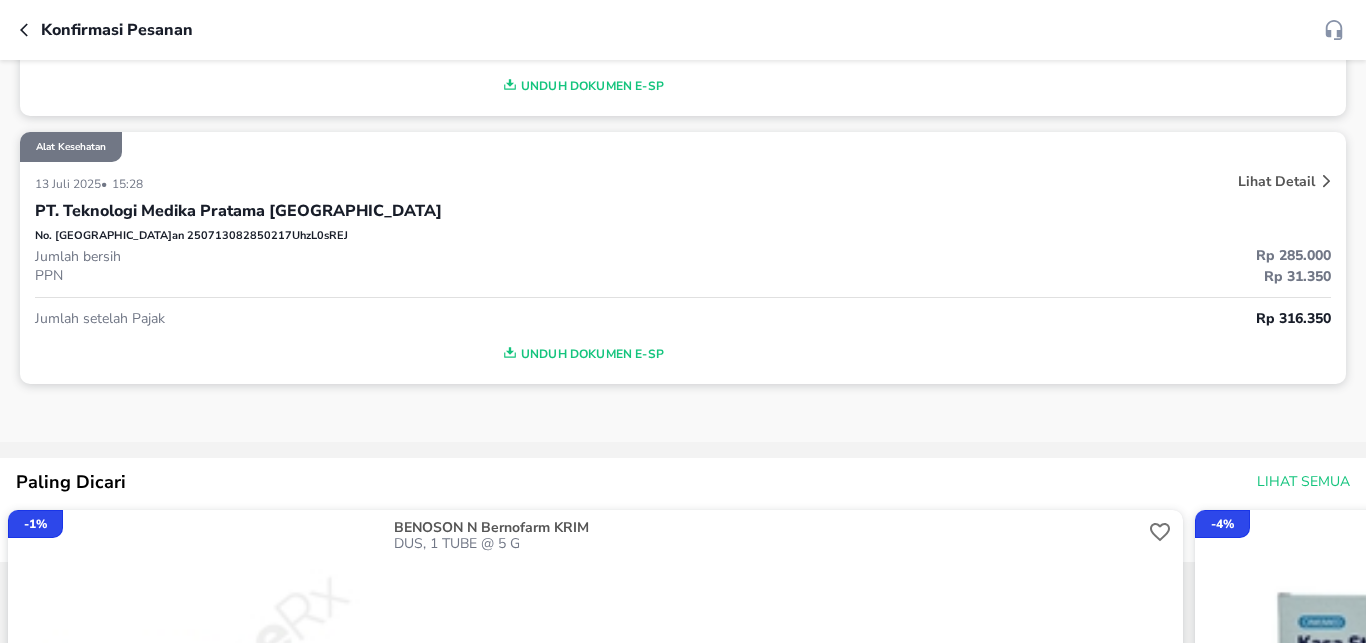 click on "Lihat Detail" at bounding box center (1276, 181) 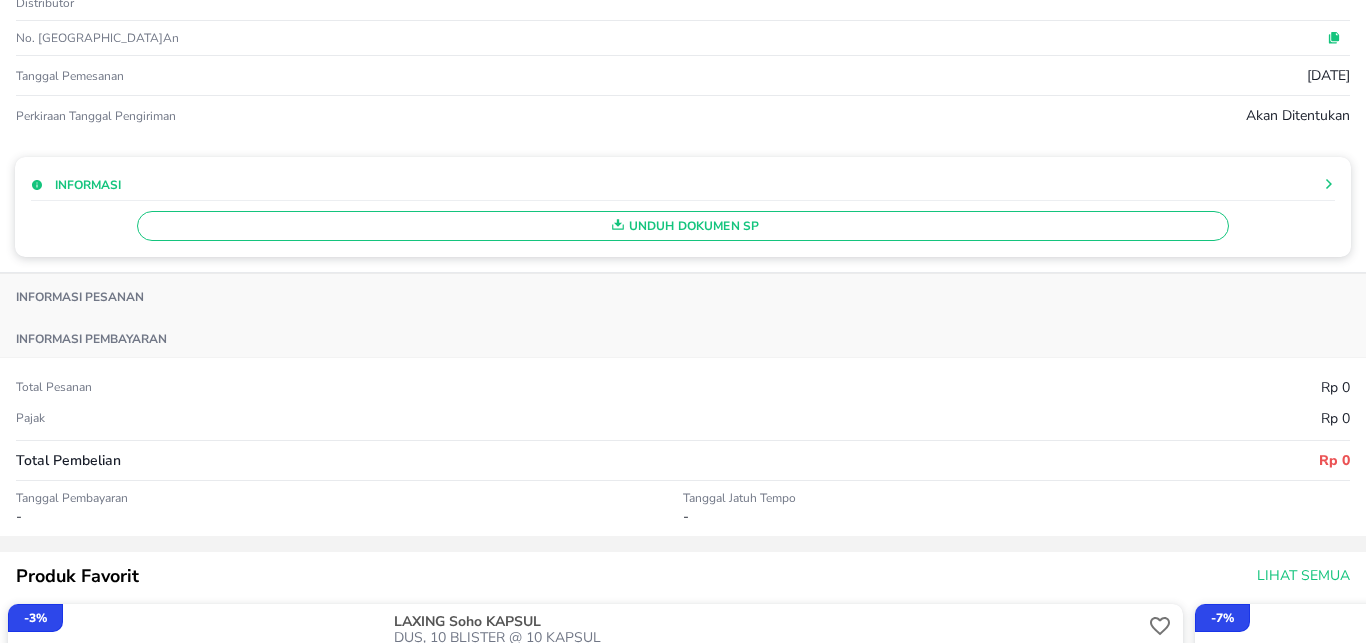 scroll, scrollTop: 0, scrollLeft: 0, axis: both 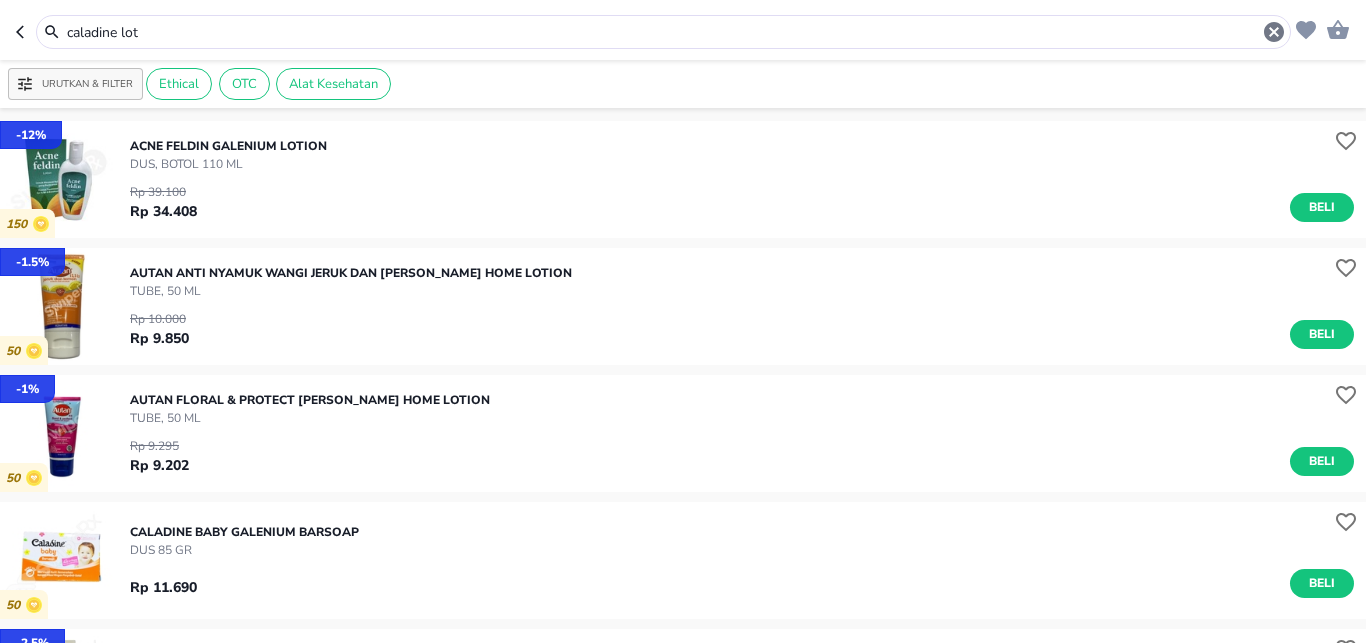 click 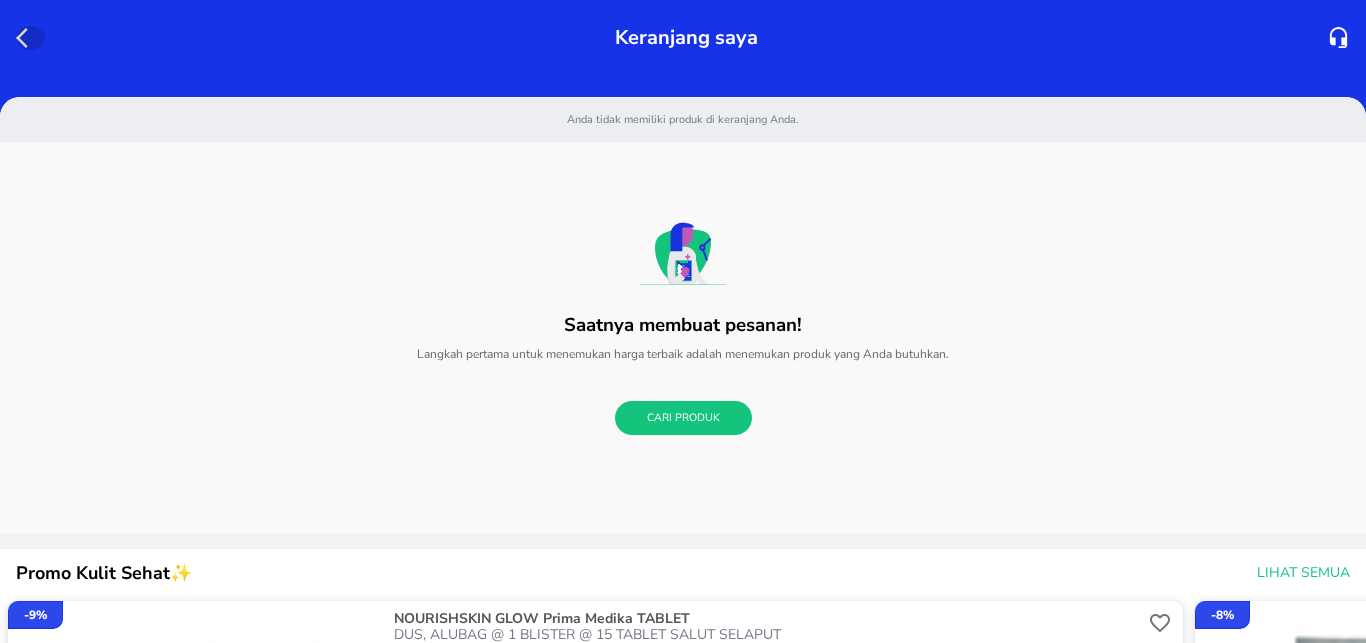 click at bounding box center (30, 38) 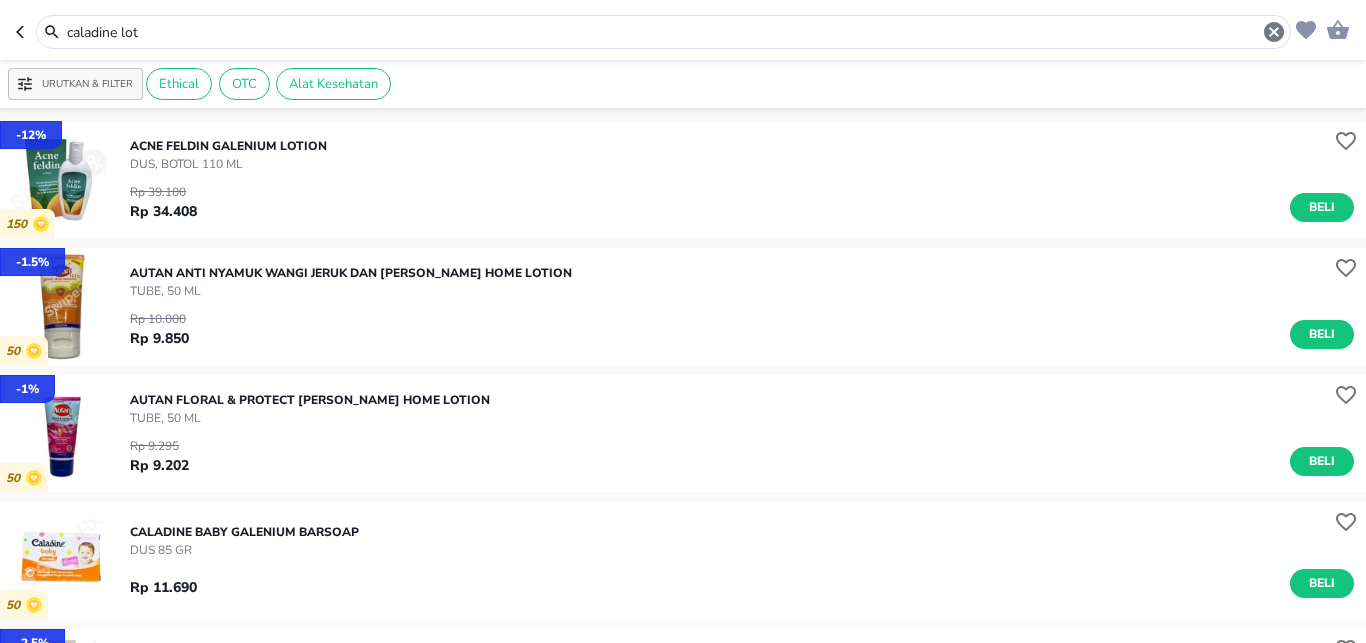 click on "caladine lot" at bounding box center (683, 30) 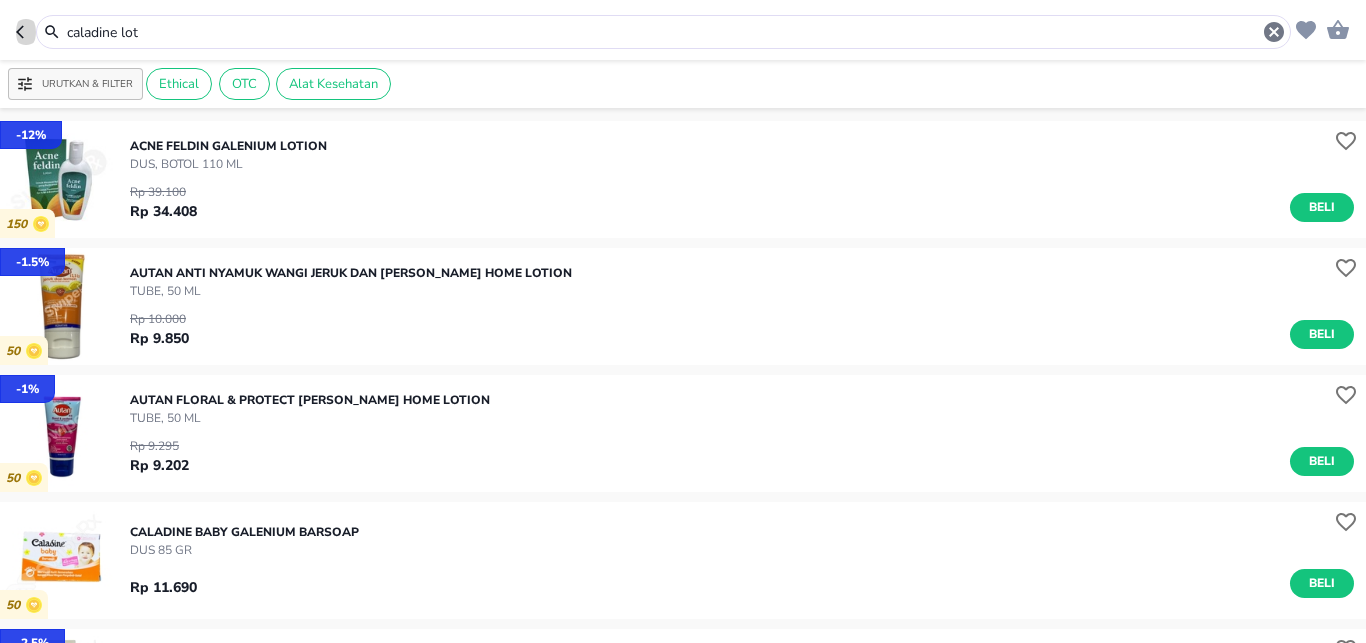 click 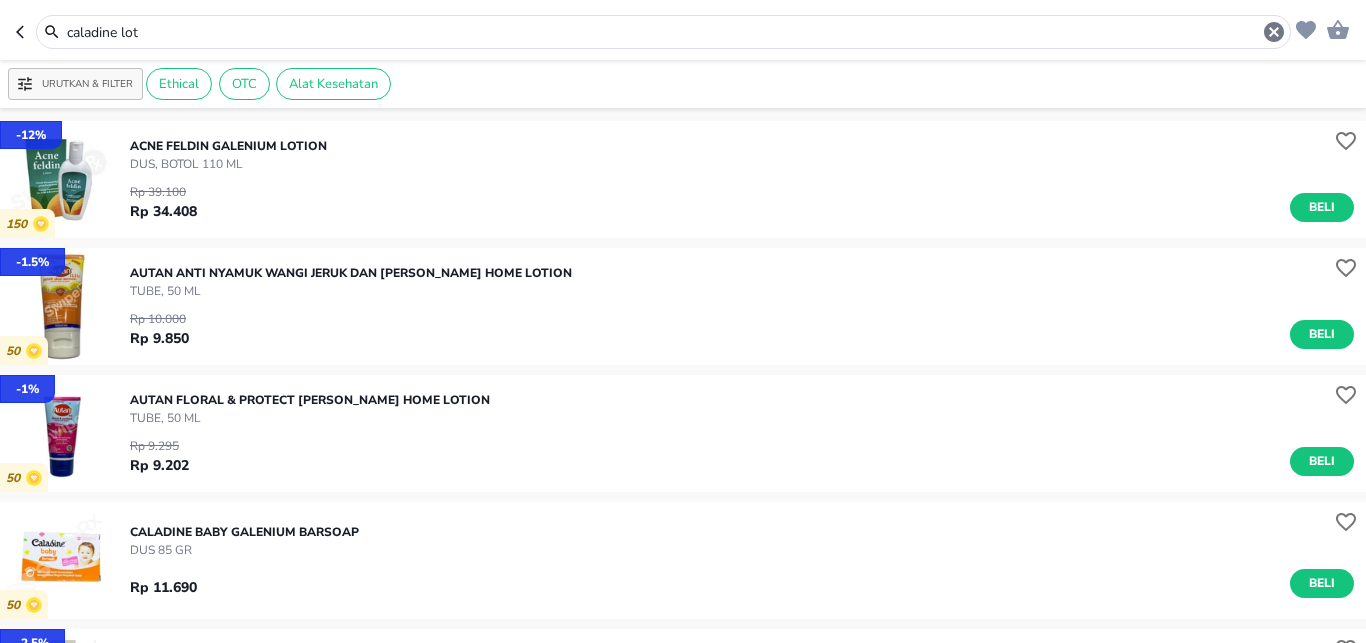 type on "winati" 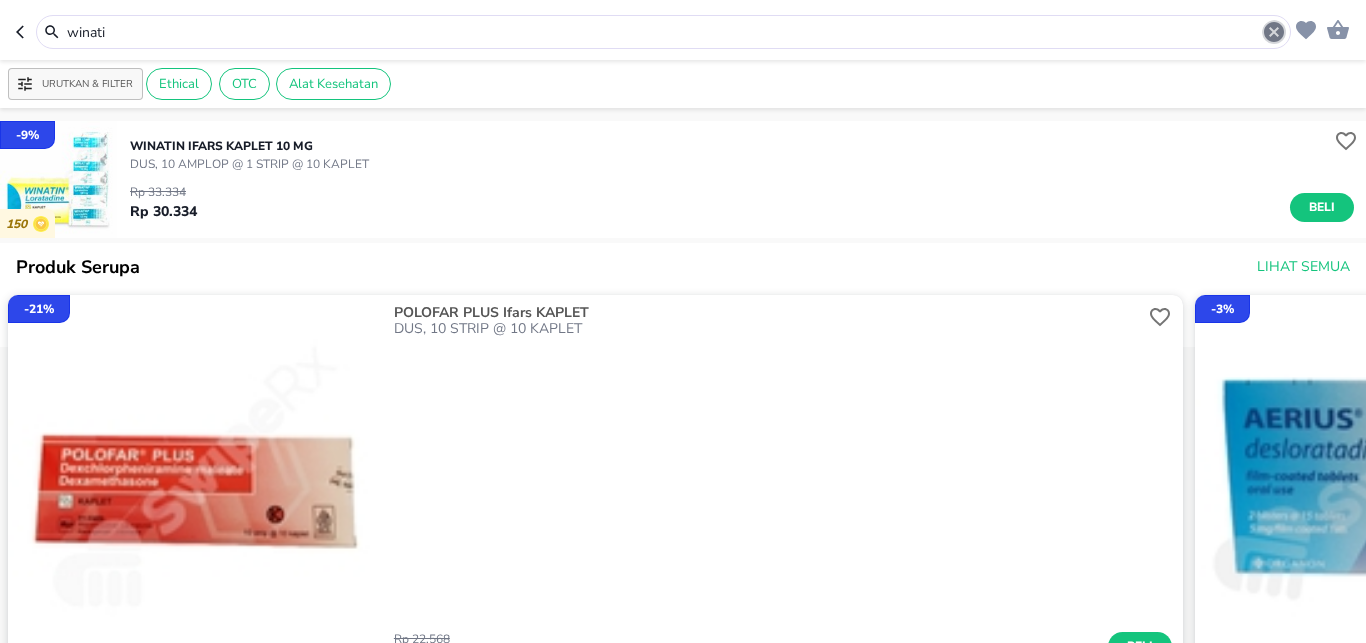 click 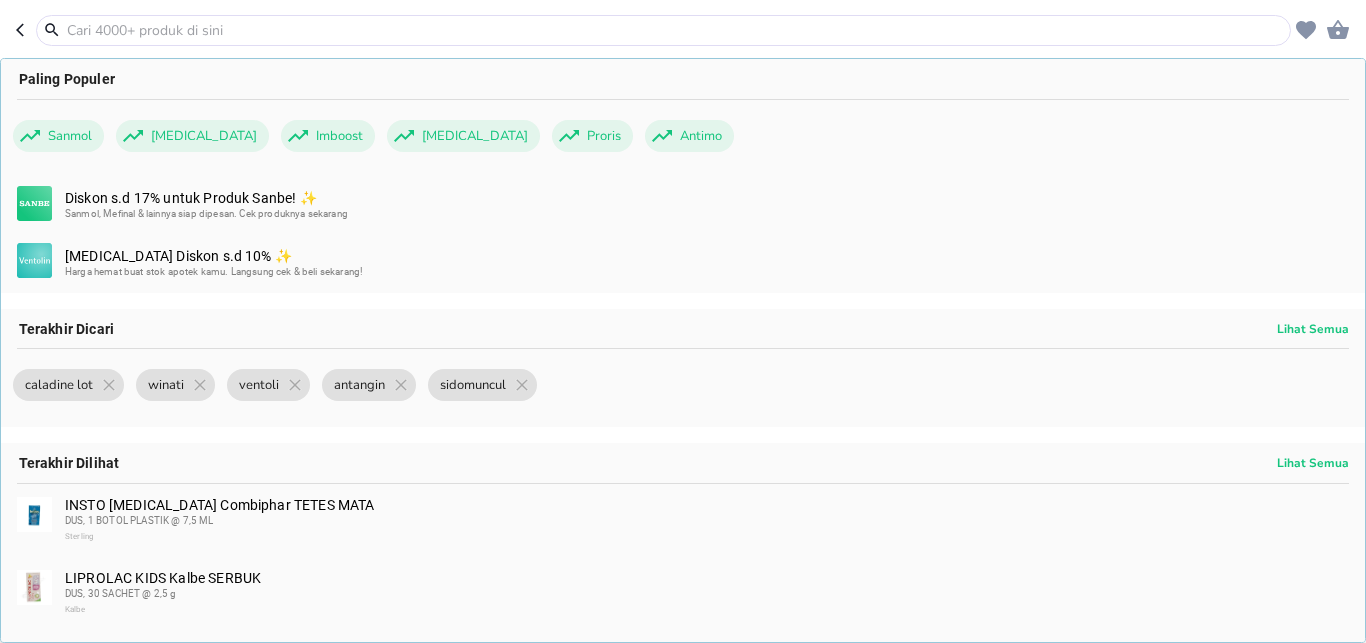 click on "Paling Populer Sanmol [MEDICAL_DATA] Imboost [MEDICAL_DATA] Proris Antimo Diskon s.d 17% untuk Produk Sanbe! ✨ Sanmol, Mefinal & lainnya siap dipesan. Cek produknya sekarang [MEDICAL_DATA] Diskon s.d 10% ✨ Harga hemat buat stok apotek kamu. Langsung cek & beli sekarang! Terakhir Dicari Lihat Semua caladine lot
.cls-1 {
fill: #7676768A;
stroke: #fff;
stroke-width: 0.5px;
}
.cls-2 {
fill: none;
}
winati
.cls-1 {
fill: #7676768A;
stroke: #fff;
stroke-width: 0.5px;
}
.cls-2 {
fill: none;
}
ventoli
.cls-1 {
fill: #7676768A;
stroke: #fff;
stroke-width: 0.5px;
}
.cls-2 {
fill: none;
}
antangin
.cls-1 {
fill: #7676768A;
stroke: #fff;
stroke-width: 0.5px;
}
.cls-2 {
fill: none;
}
sidomuncul Terakhir Dilihat Lihat Semua INSTO [MEDICAL_DATA] Combiphar TETES MATA   DUS, 1 BOTOL PLASTIK @ 7,5 ML" at bounding box center [683, 30] 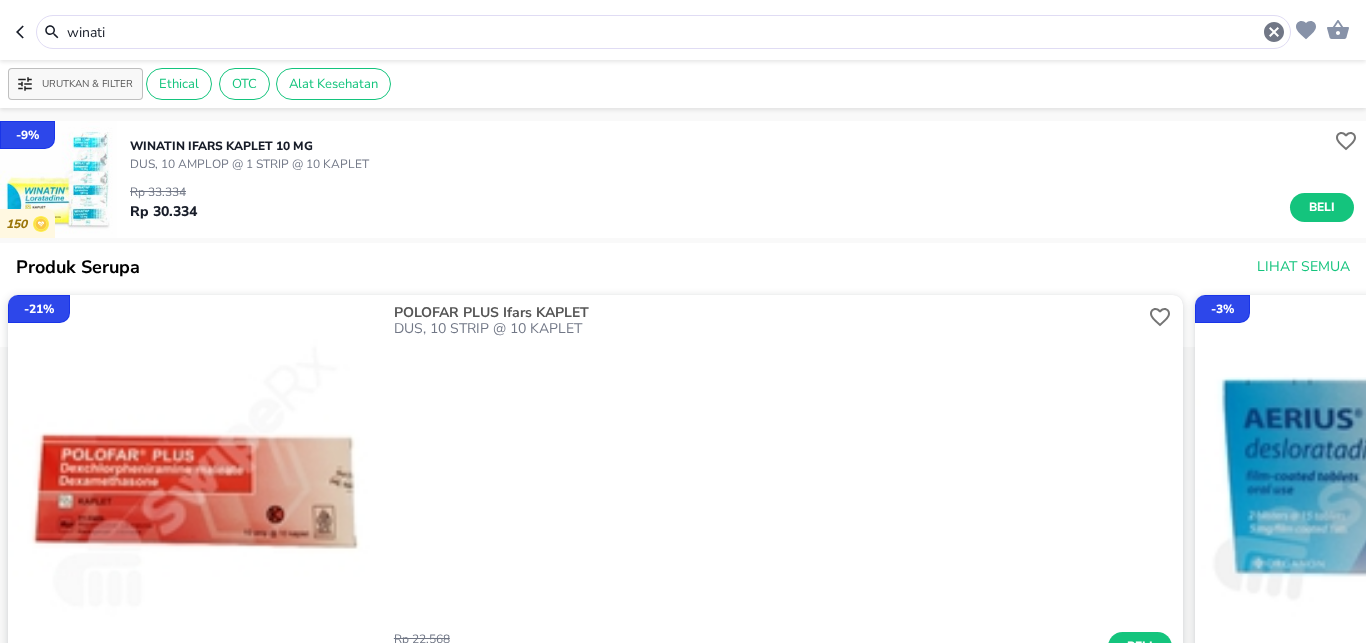 click 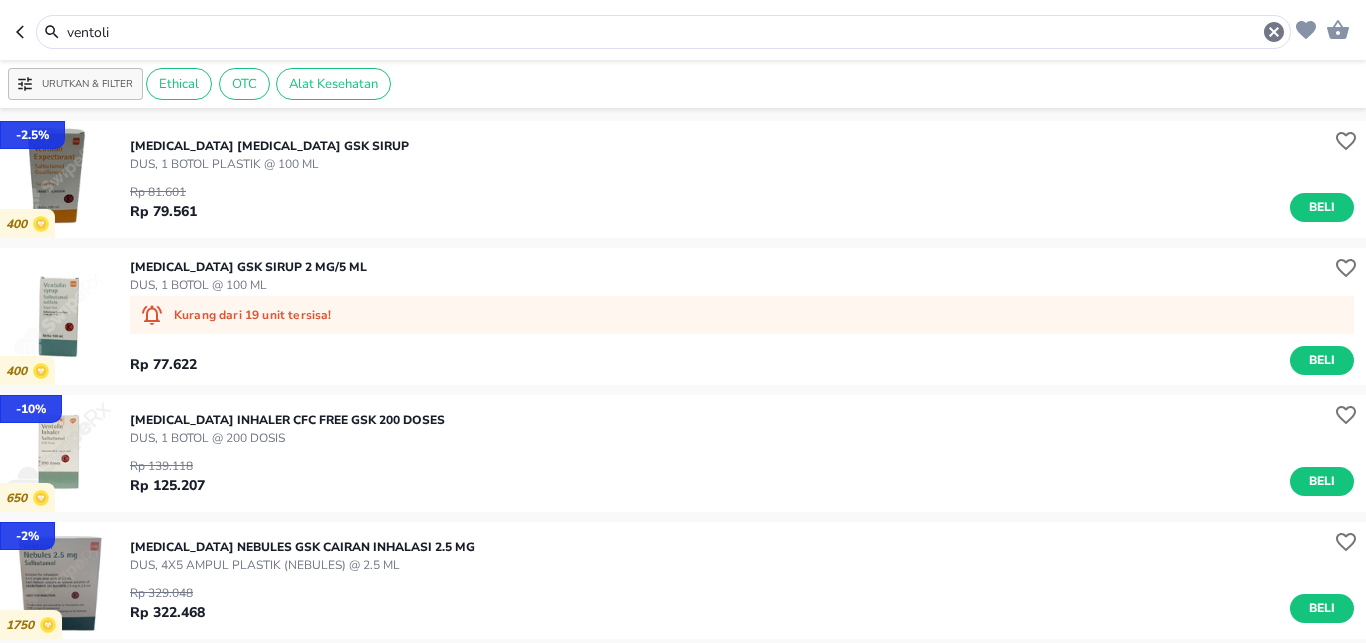 click 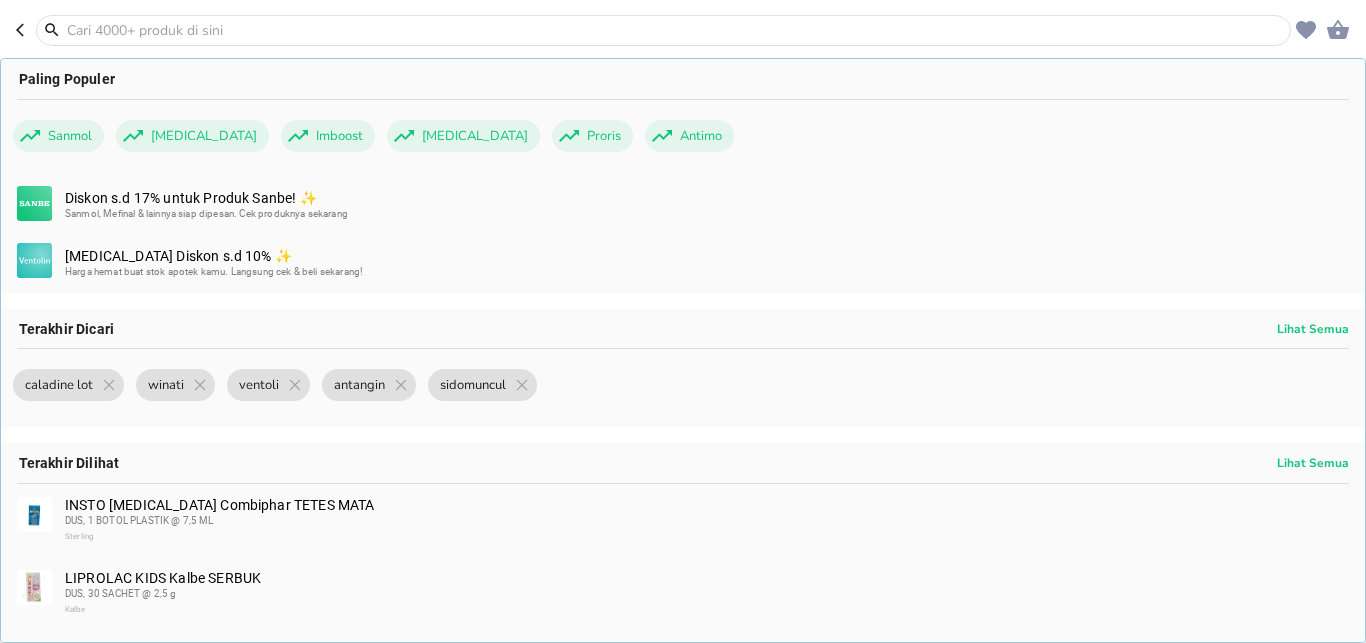 click 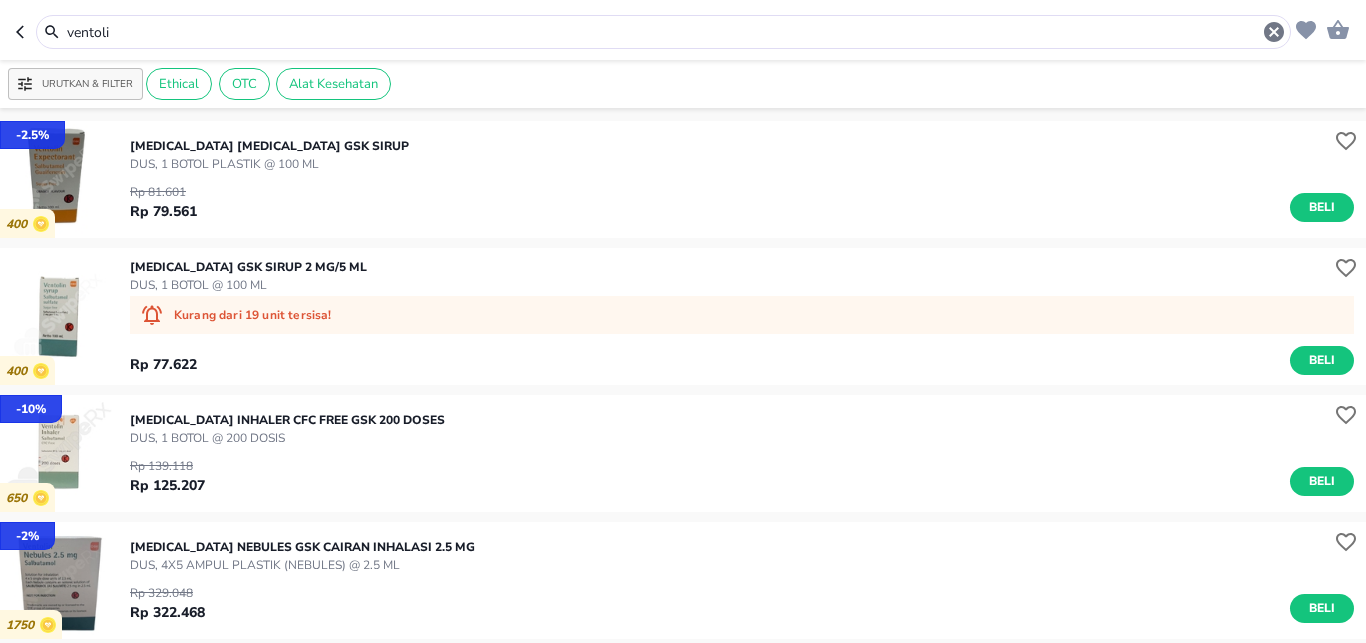 click 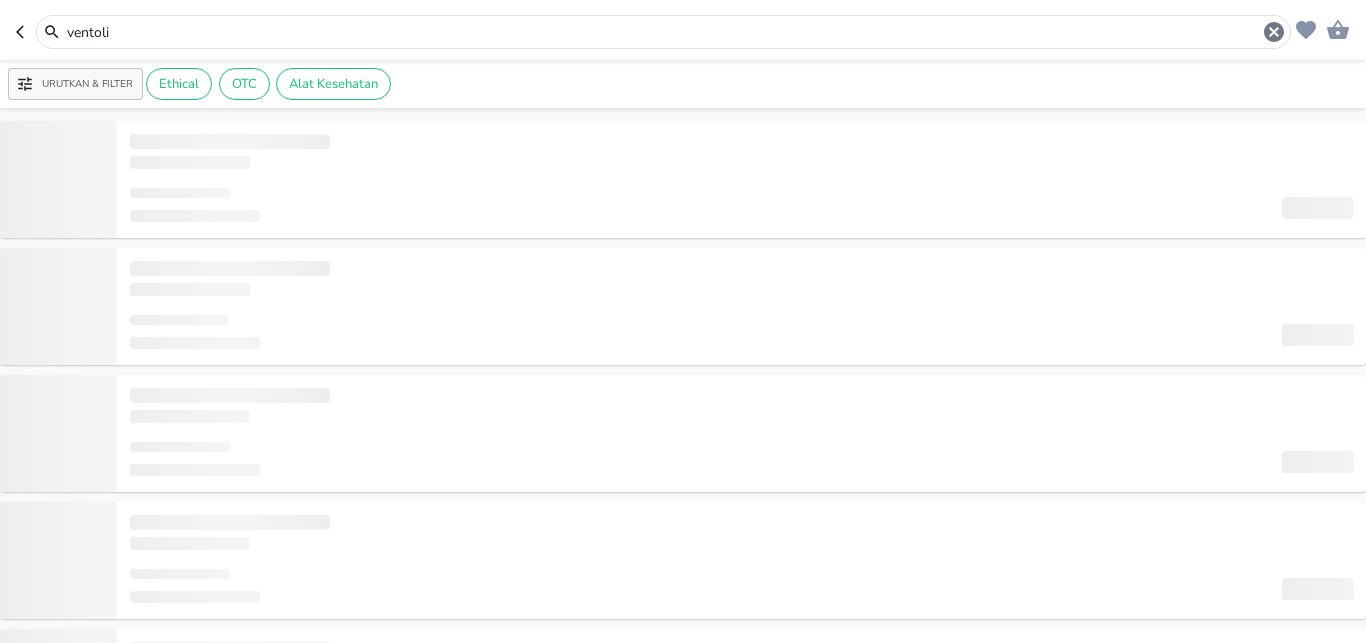 type on "antangin" 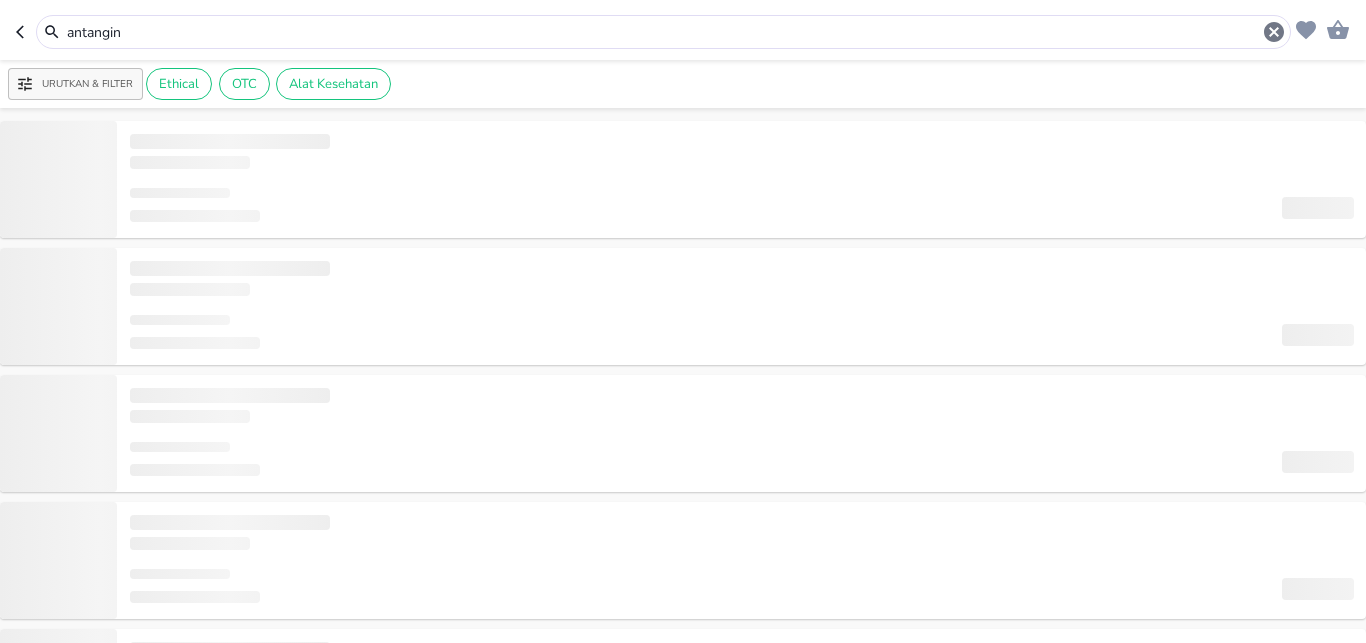 click 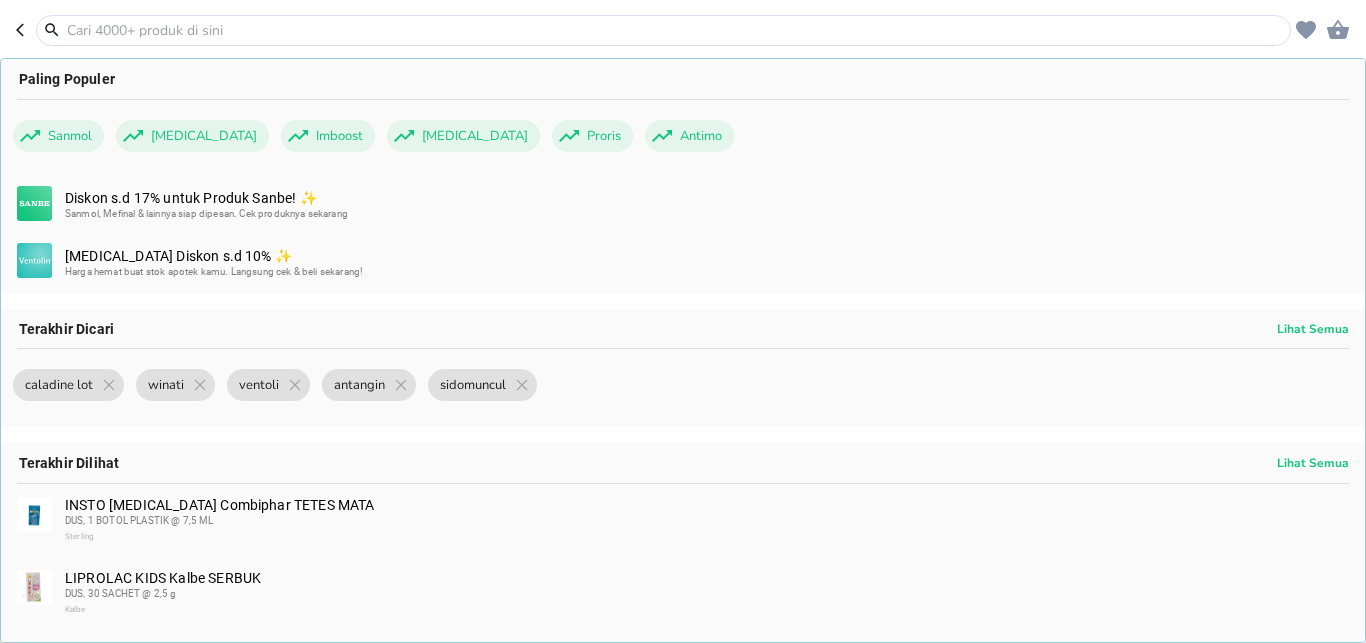 click on "Paling Populer Sanmol [MEDICAL_DATA] Imboost [MEDICAL_DATA] Proris Antimo Diskon s.d 17% untuk Produk Sanbe! ✨ Sanmol, Mefinal & lainnya siap dipesan. Cek produknya sekarang [MEDICAL_DATA] Diskon s.d 10% ✨ Harga hemat buat stok apotek kamu. Langsung cek & beli sekarang! Terakhir Dicari Lihat Semua caladine lot
.cls-1 {
fill: #7676768A;
stroke: #fff;
stroke-width: 0.5px;
}
.cls-2 {
fill: none;
}
winati
.cls-1 {
fill: #7676768A;
stroke: #fff;
stroke-width: 0.5px;
}
.cls-2 {
fill: none;
}
ventoli
.cls-1 {
fill: #7676768A;
stroke: #fff;
stroke-width: 0.5px;
}
.cls-2 {
fill: none;
}
antangin
.cls-1 {
fill: #7676768A;
stroke: #fff;
stroke-width: 0.5px;
}
.cls-2 {
fill: none;
}
sidomuncul Terakhir Dilihat Lihat Semua INSTO [MEDICAL_DATA] Combiphar TETES MATA   DUS, 1 BOTOL PLASTIK @ 7,5 ML" at bounding box center [683, 30] 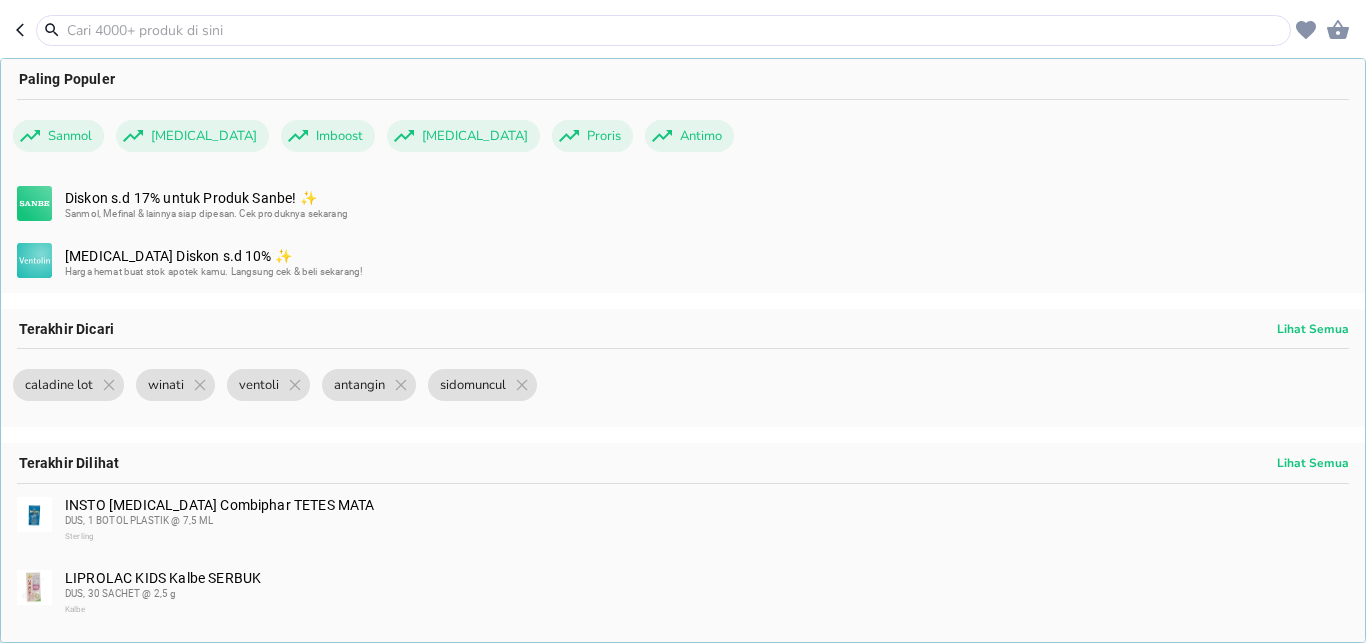 click 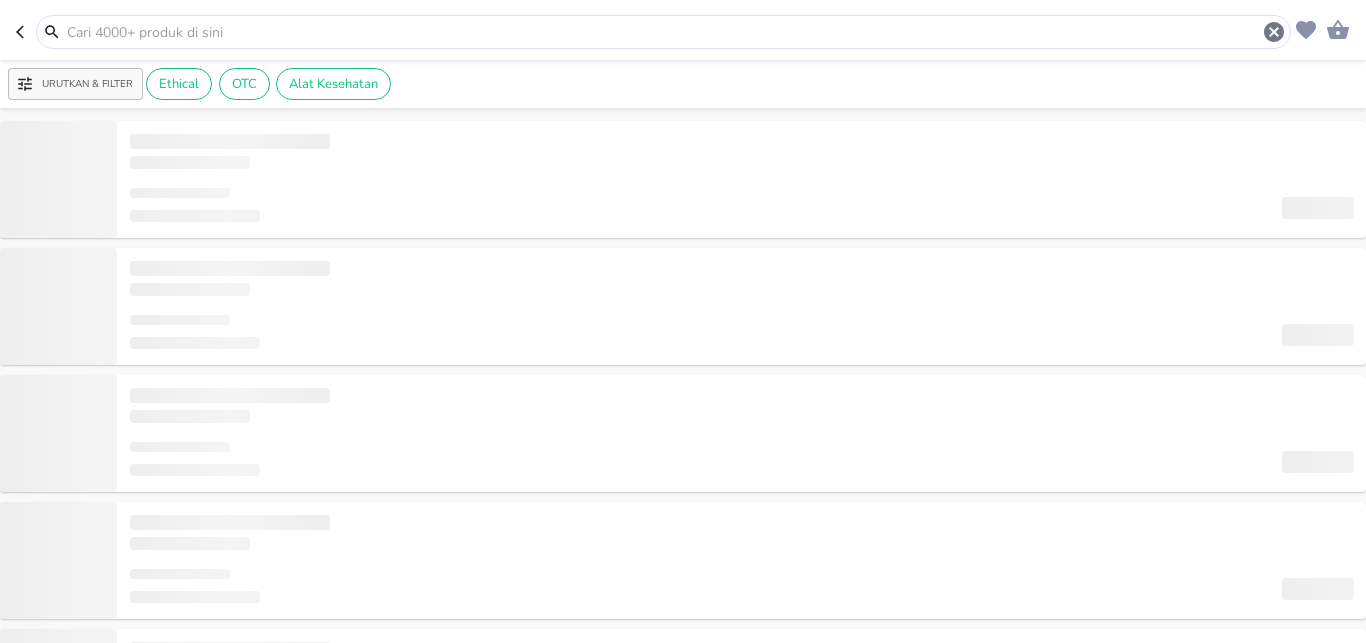 type on "antangin" 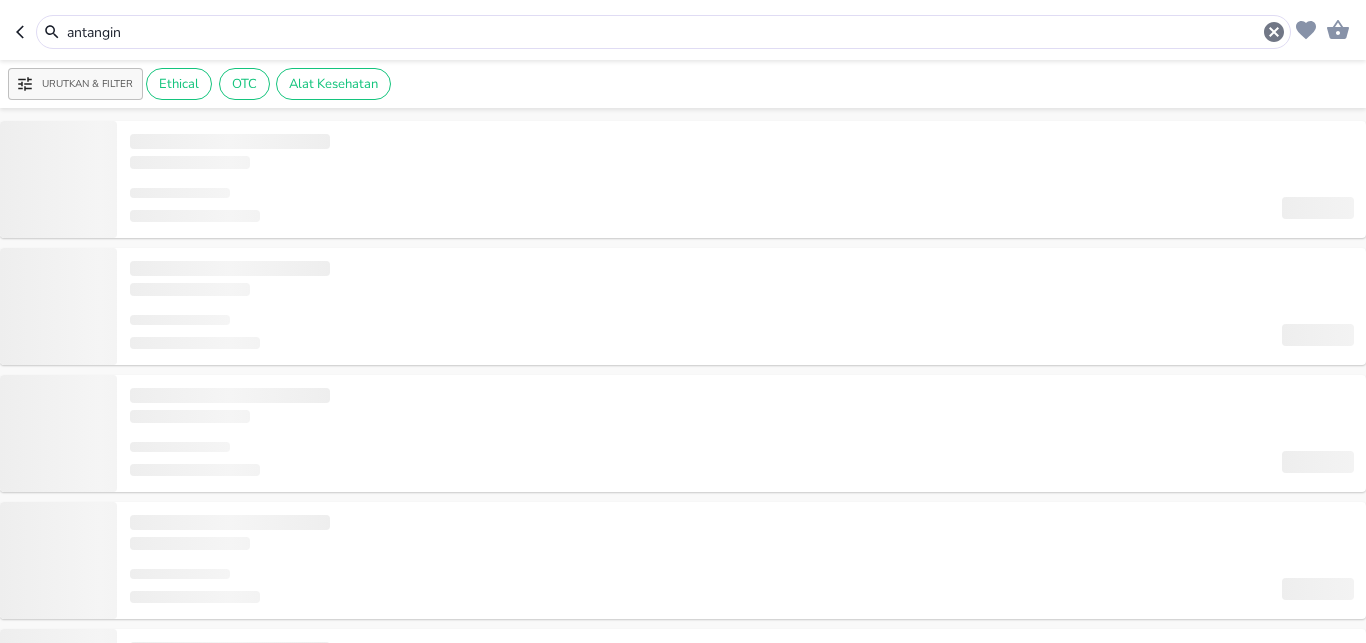 drag, startPoint x: 1268, startPoint y: 35, endPoint x: 1247, endPoint y: 41, distance: 21.84033 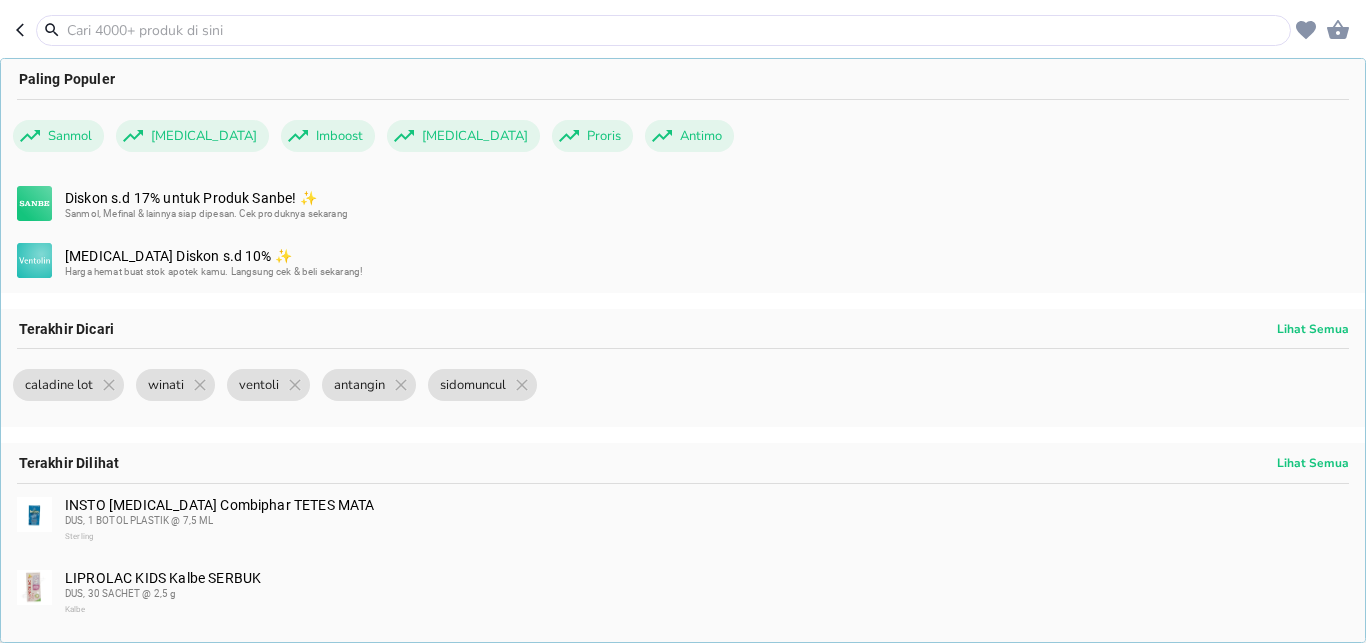 scroll, scrollTop: 0, scrollLeft: 0, axis: both 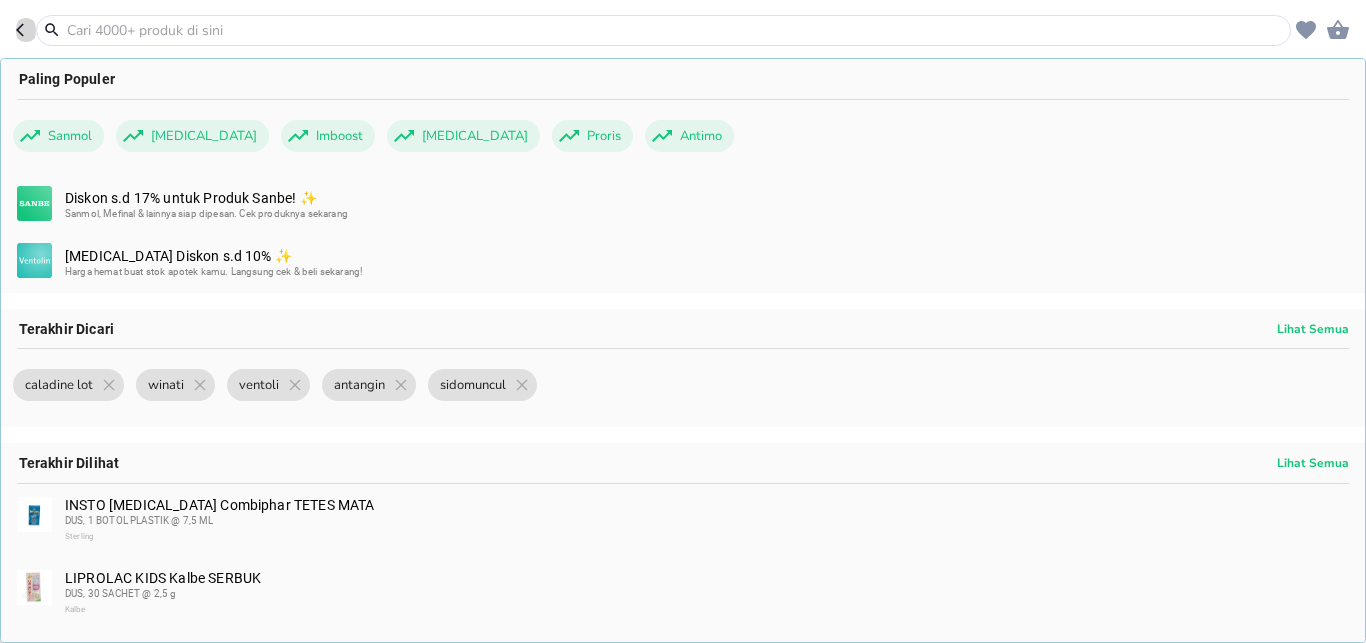 click 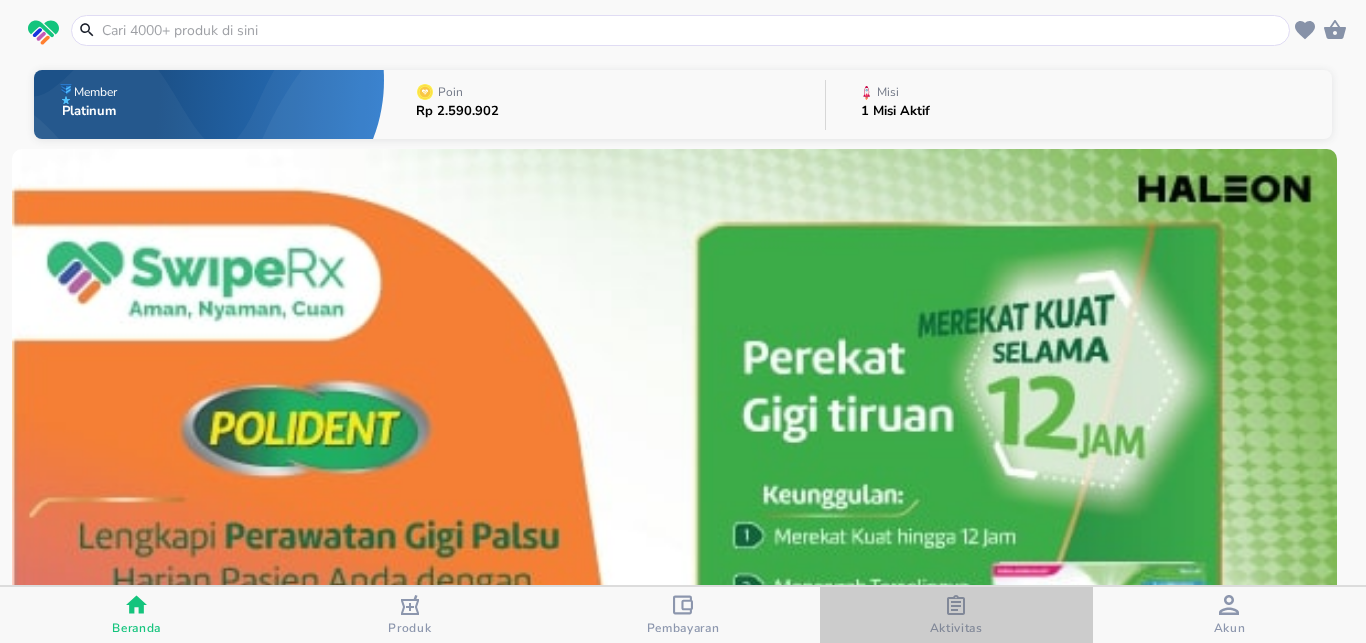 click 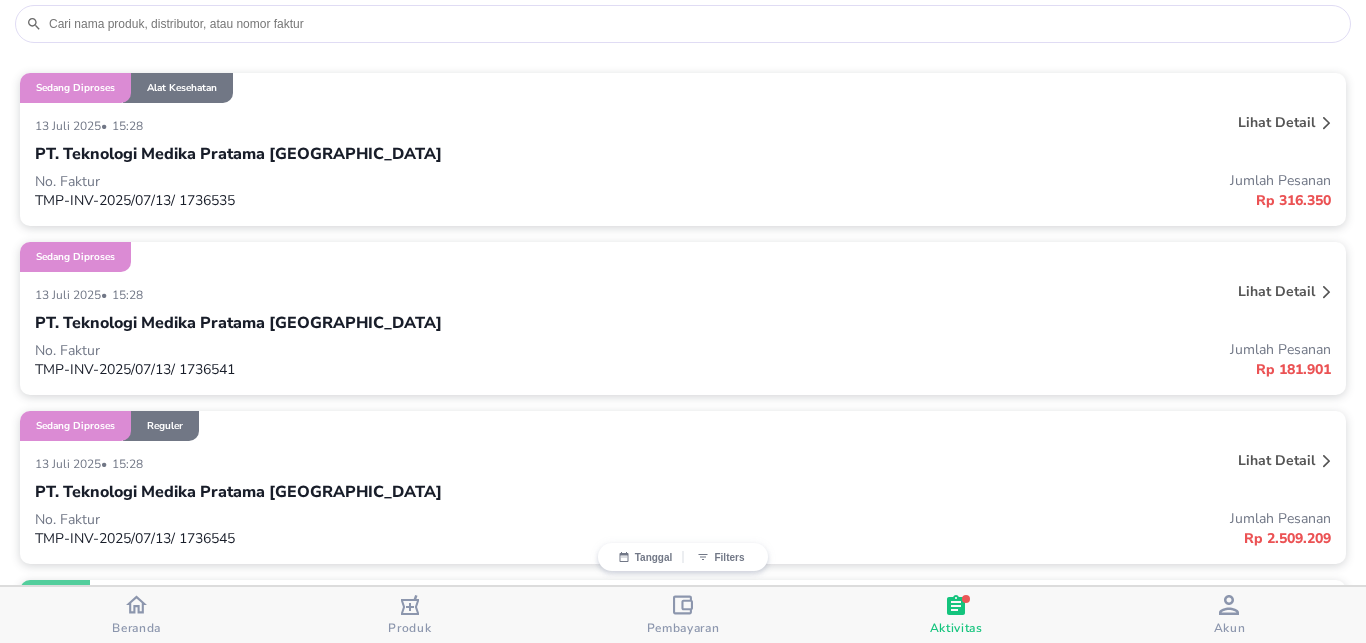 scroll, scrollTop: 264, scrollLeft: 0, axis: vertical 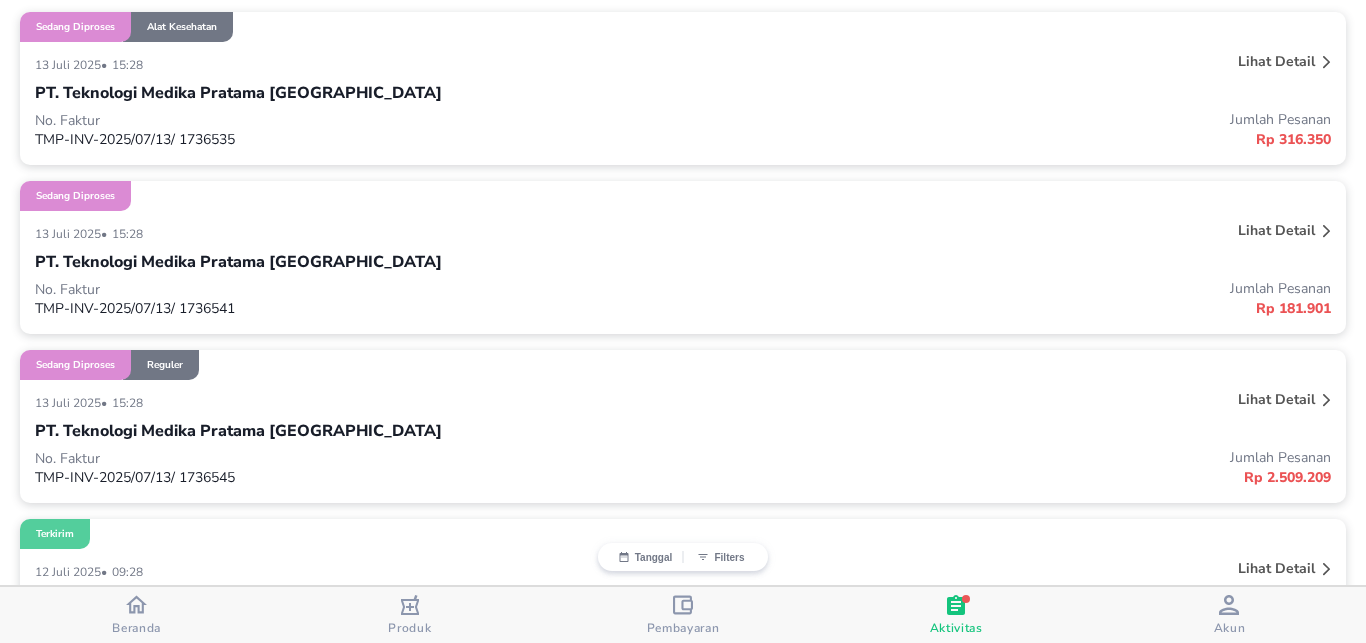 click on "Lihat detail" at bounding box center [1276, 399] 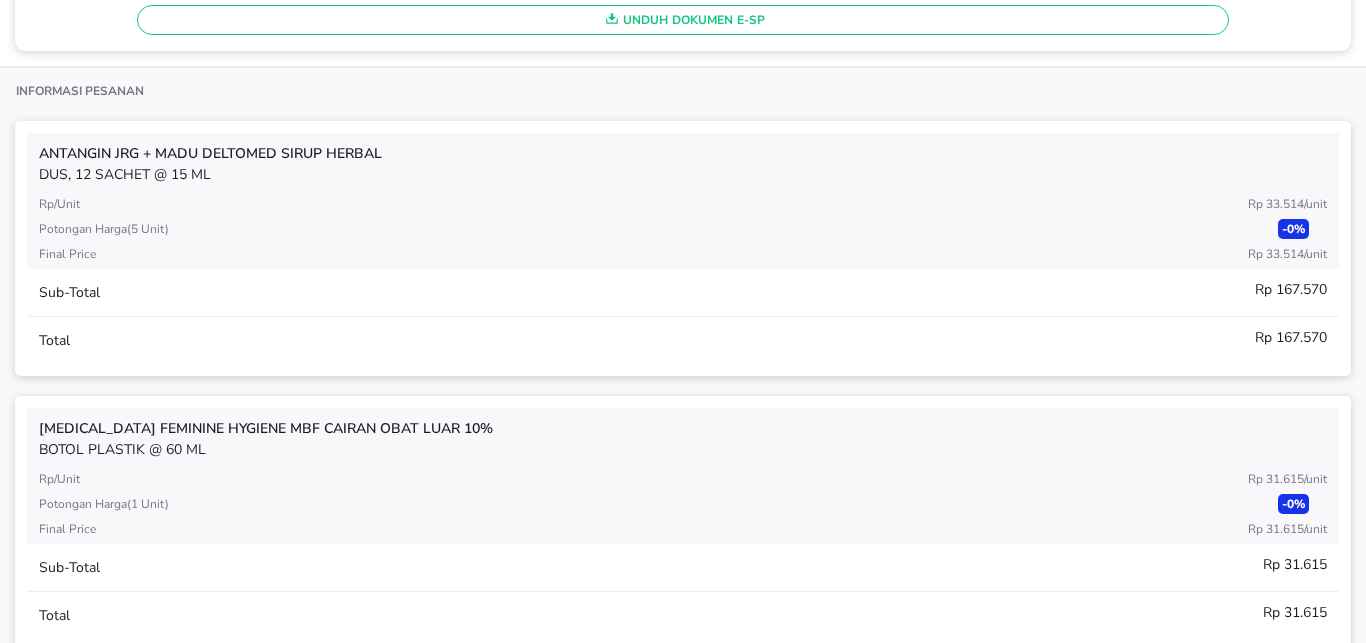 scroll, scrollTop: 528, scrollLeft: 0, axis: vertical 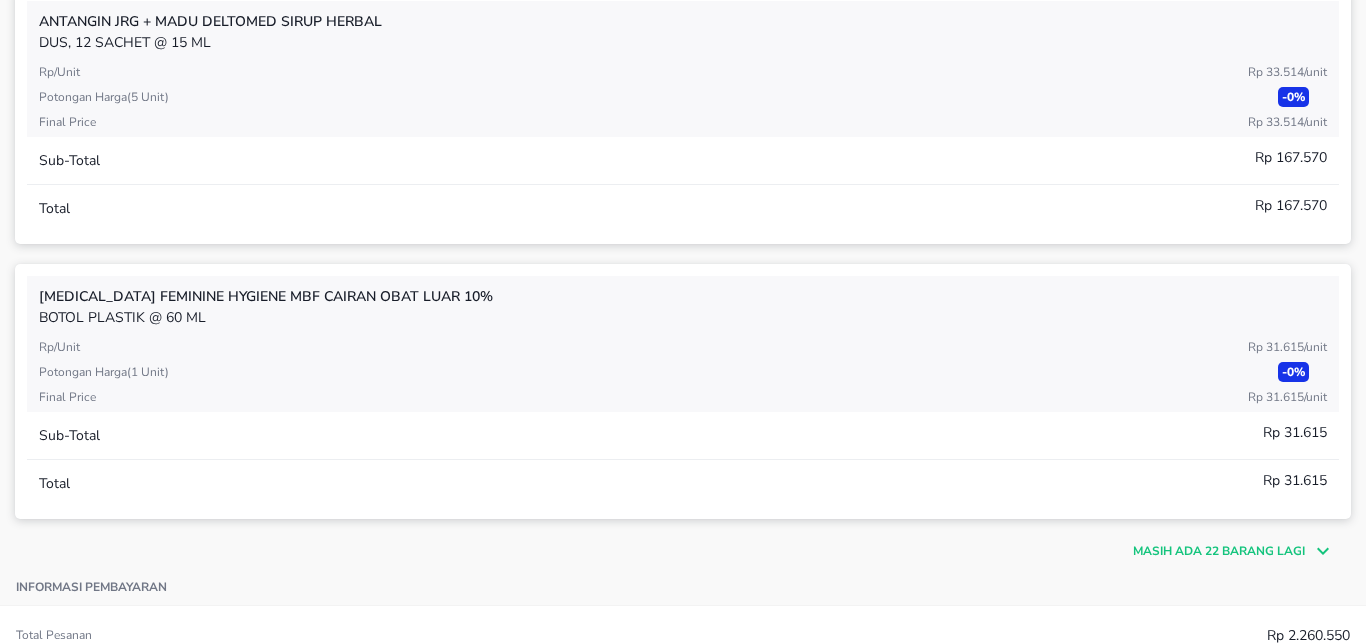 click on "Masih ada 22 barang lagi" at bounding box center (1219, 551) 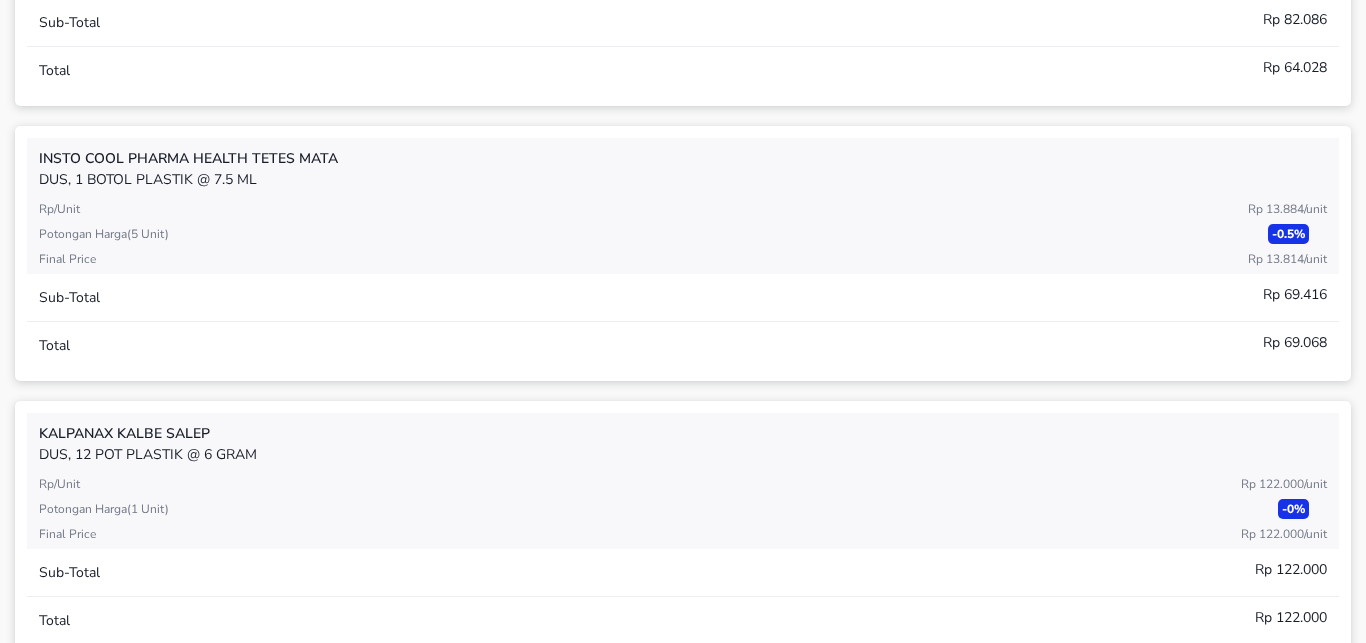 scroll, scrollTop: 2640, scrollLeft: 0, axis: vertical 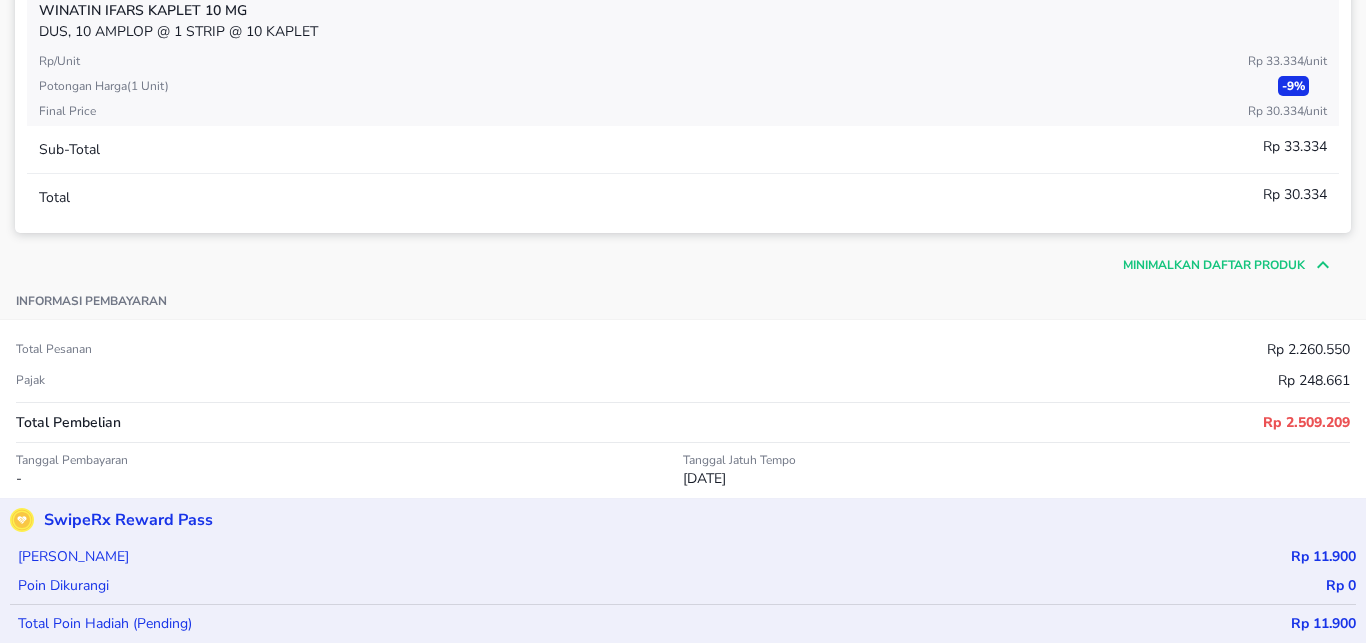click on "Total pesanan Rp 2.260.550 Pajak Rp 248.661" at bounding box center [683, 361] 